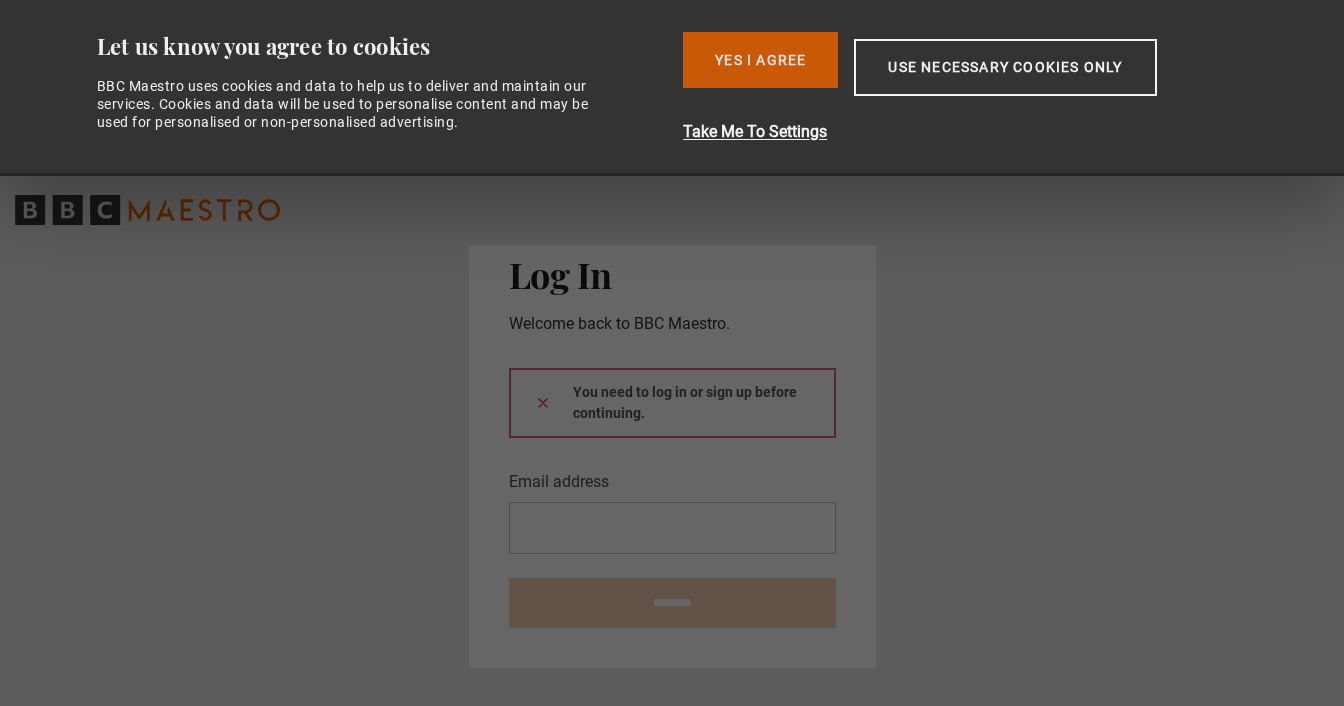 scroll, scrollTop: 0, scrollLeft: 0, axis: both 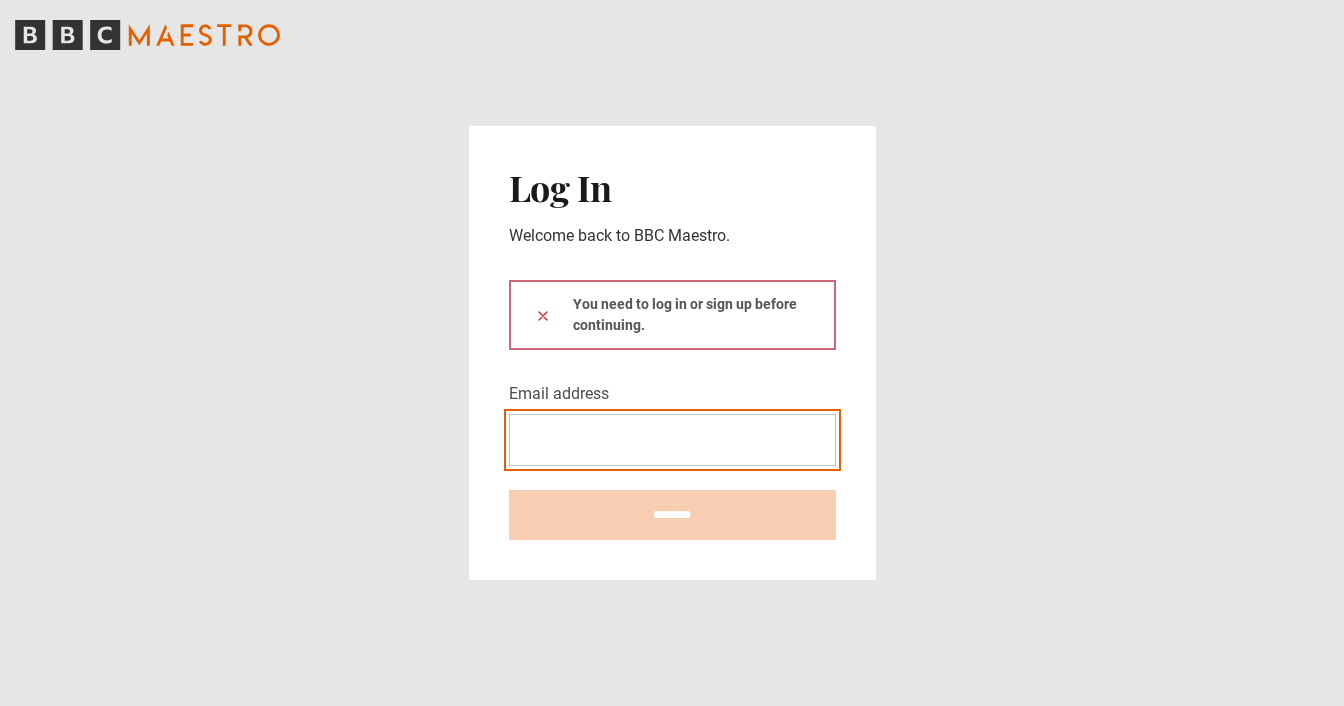 click on "Email address" at bounding box center [672, 440] 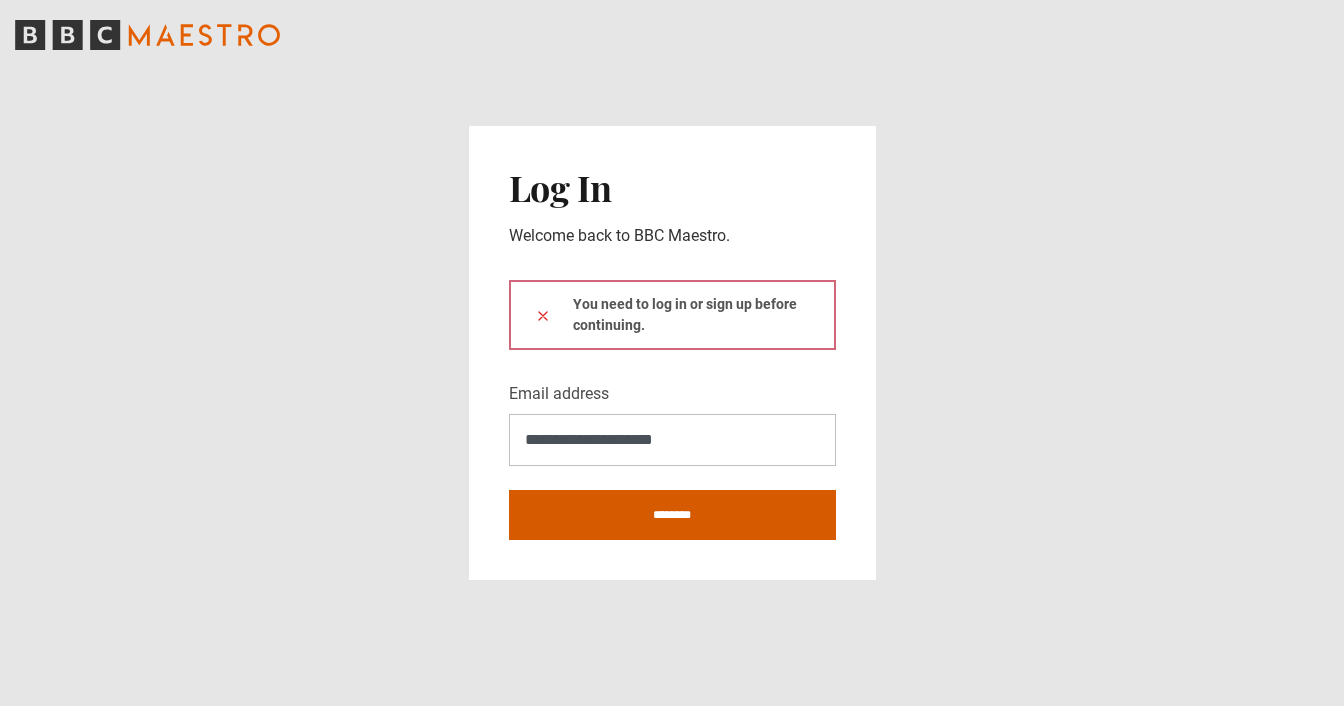 click on "********" at bounding box center [672, 515] 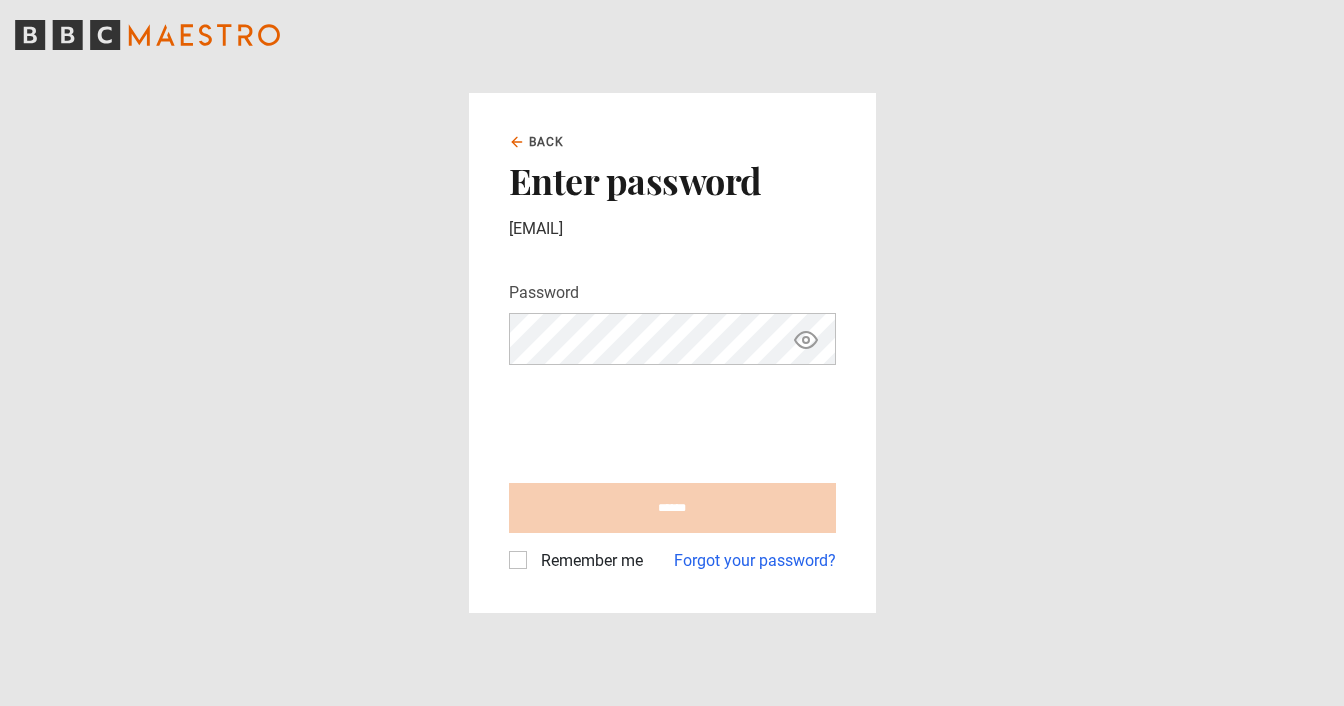 scroll, scrollTop: 0, scrollLeft: 0, axis: both 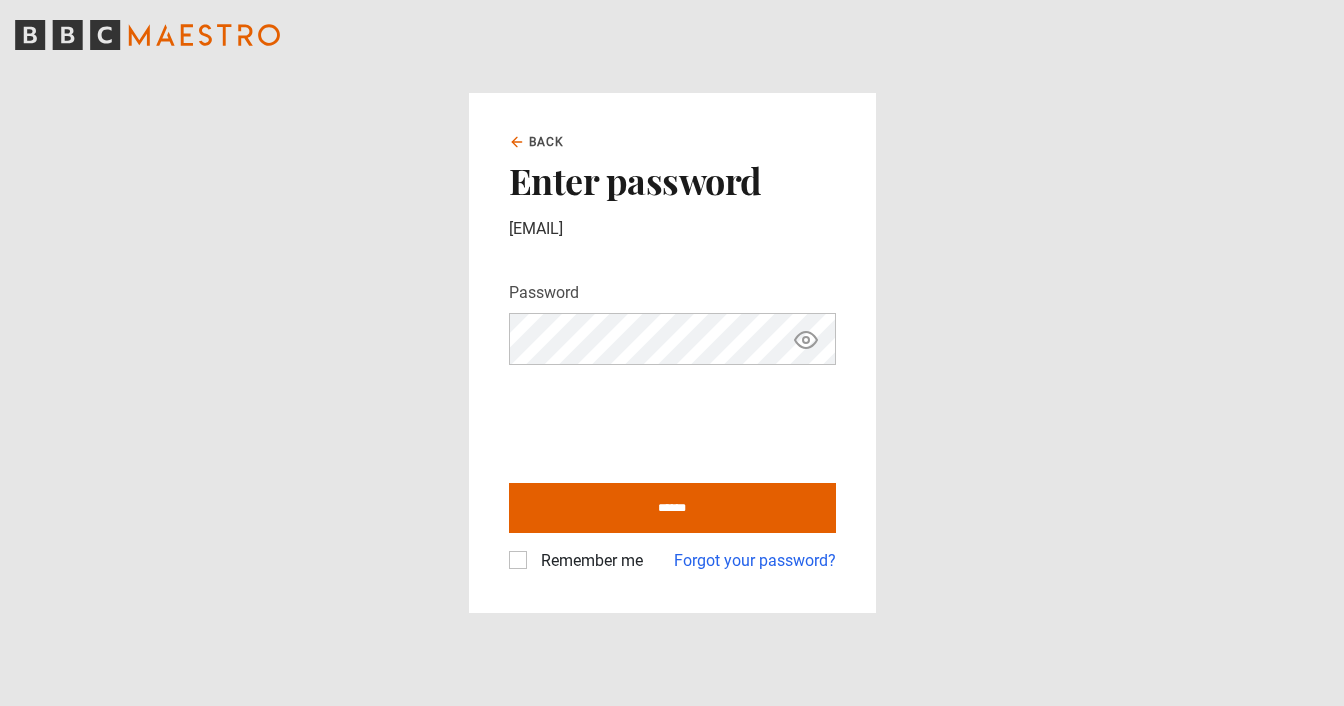 click 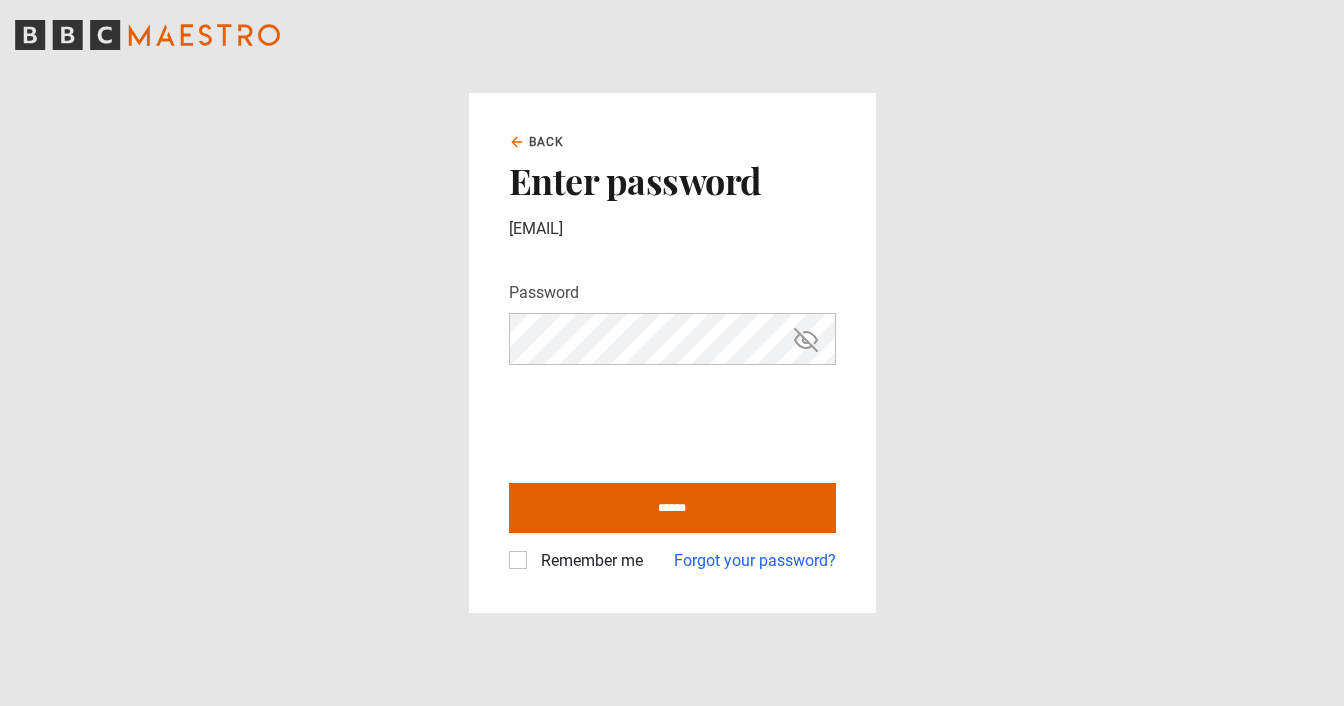 click on "Remember me" at bounding box center (588, 561) 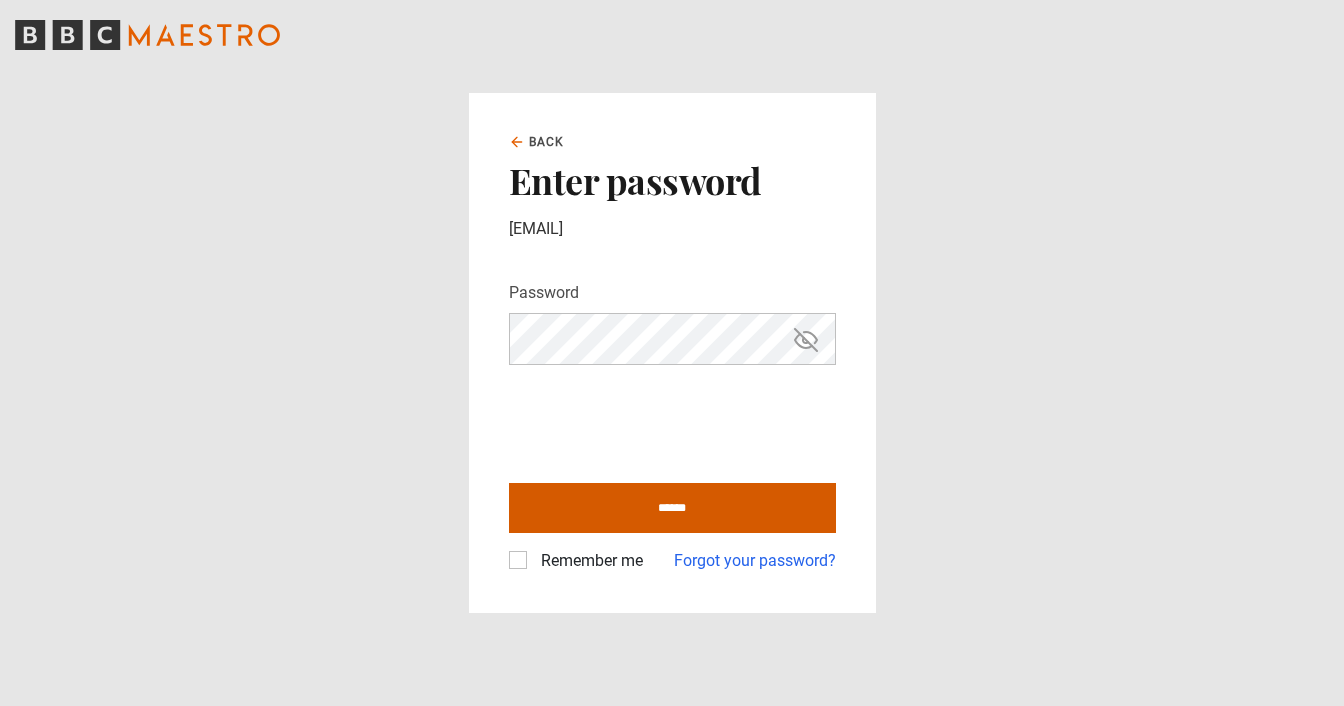 click on "******" at bounding box center [672, 508] 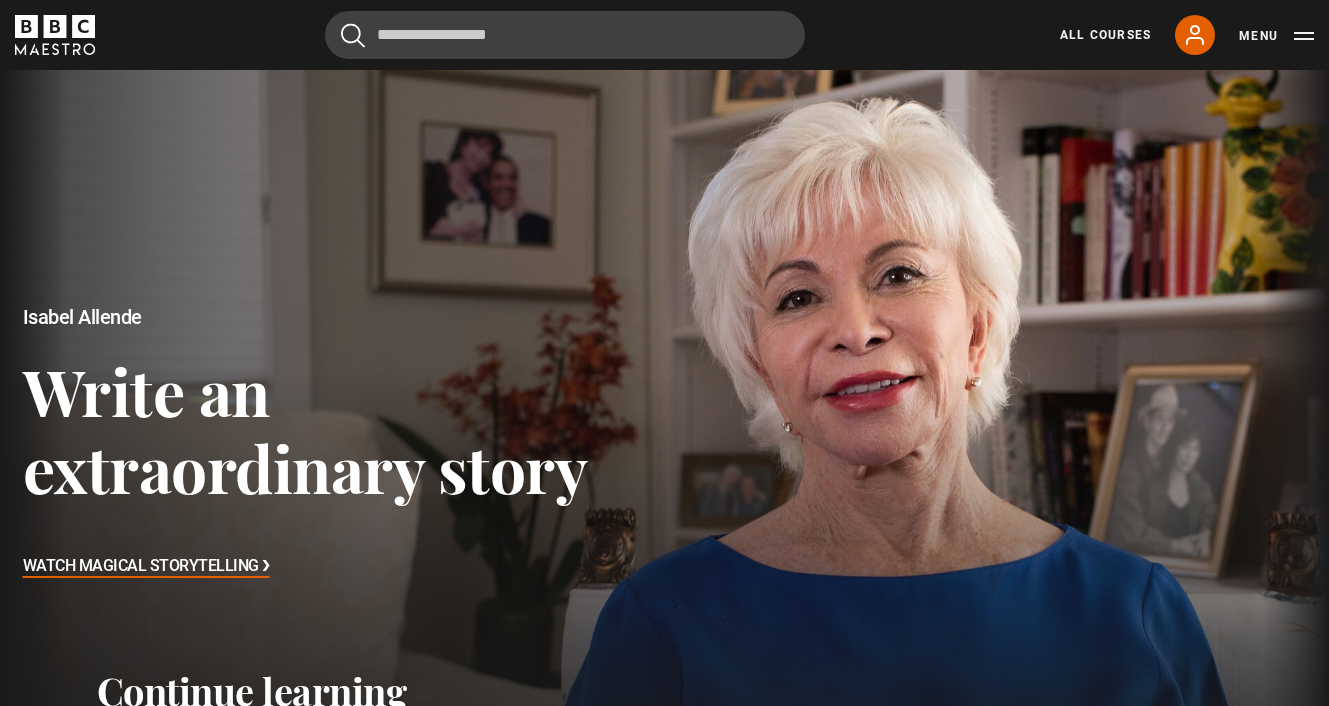 scroll, scrollTop: 0, scrollLeft: 0, axis: both 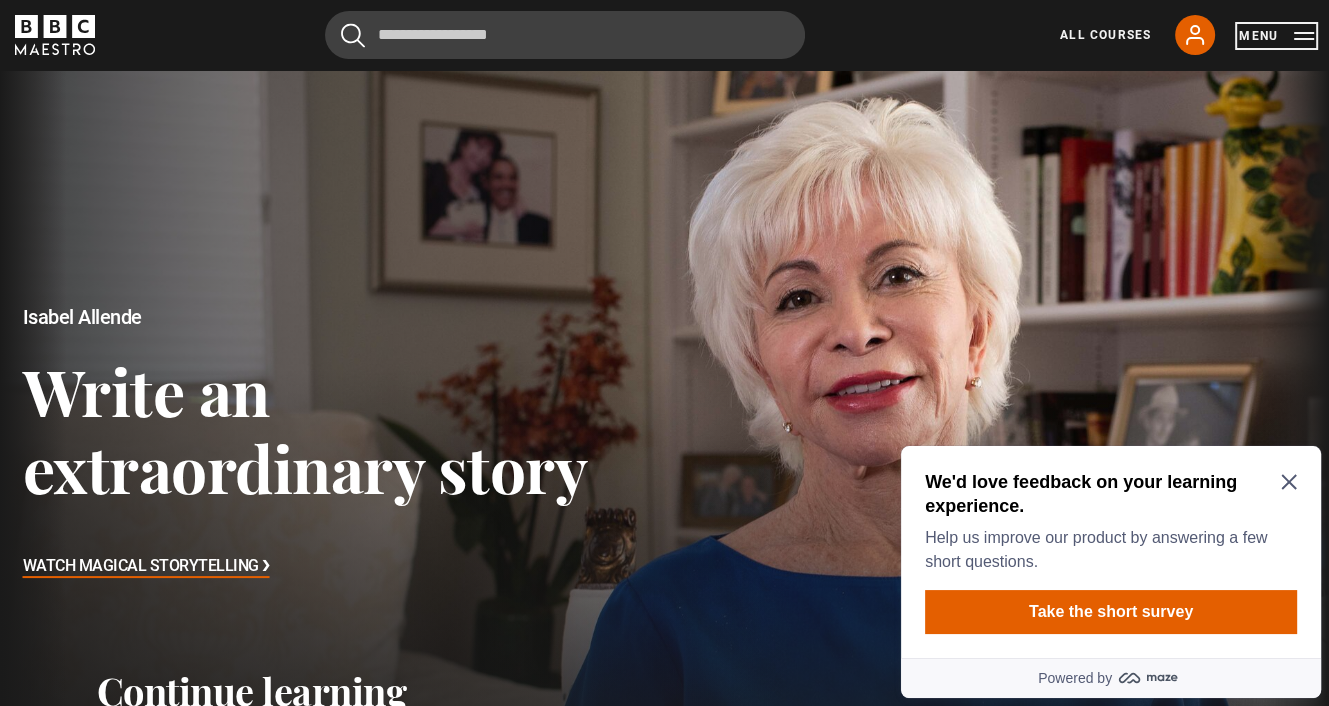 click on "Menu" at bounding box center (1276, 36) 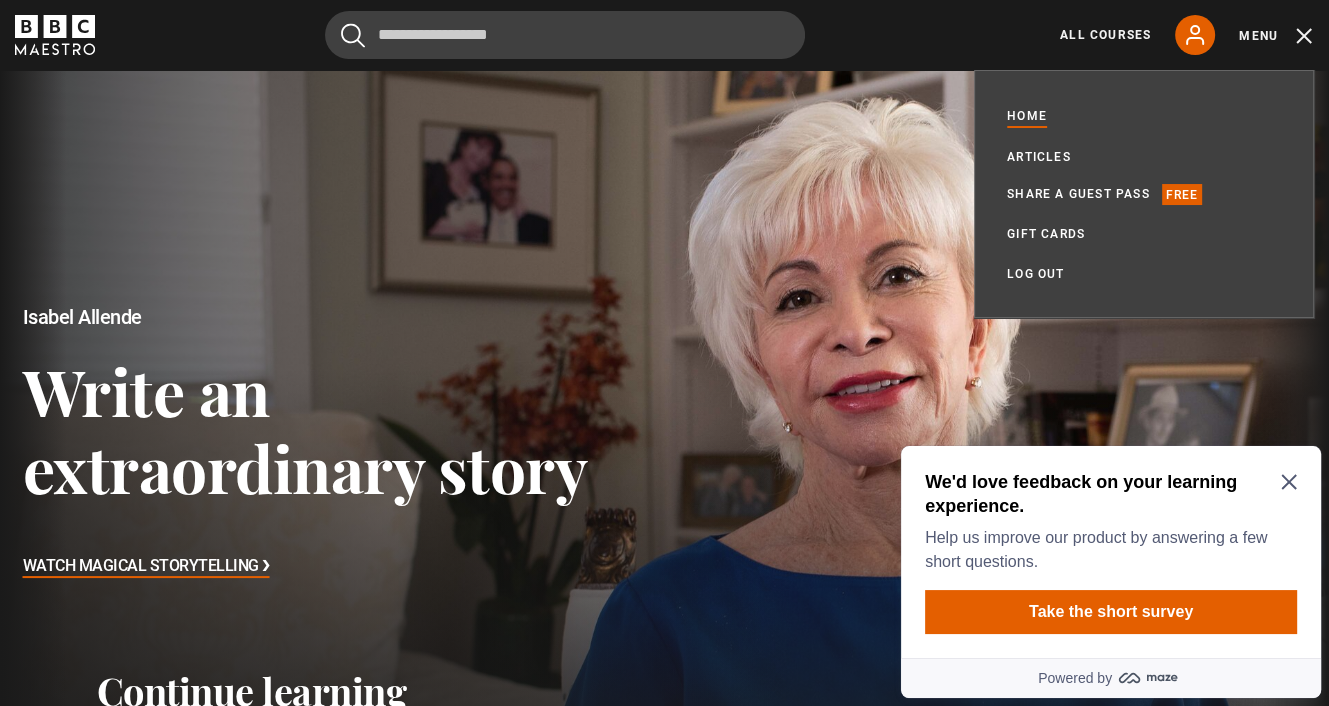 click on "We'd love feedback on your learning experience. Help us improve our product by answering a few short questions. Take the short survey" at bounding box center (1111, 552) 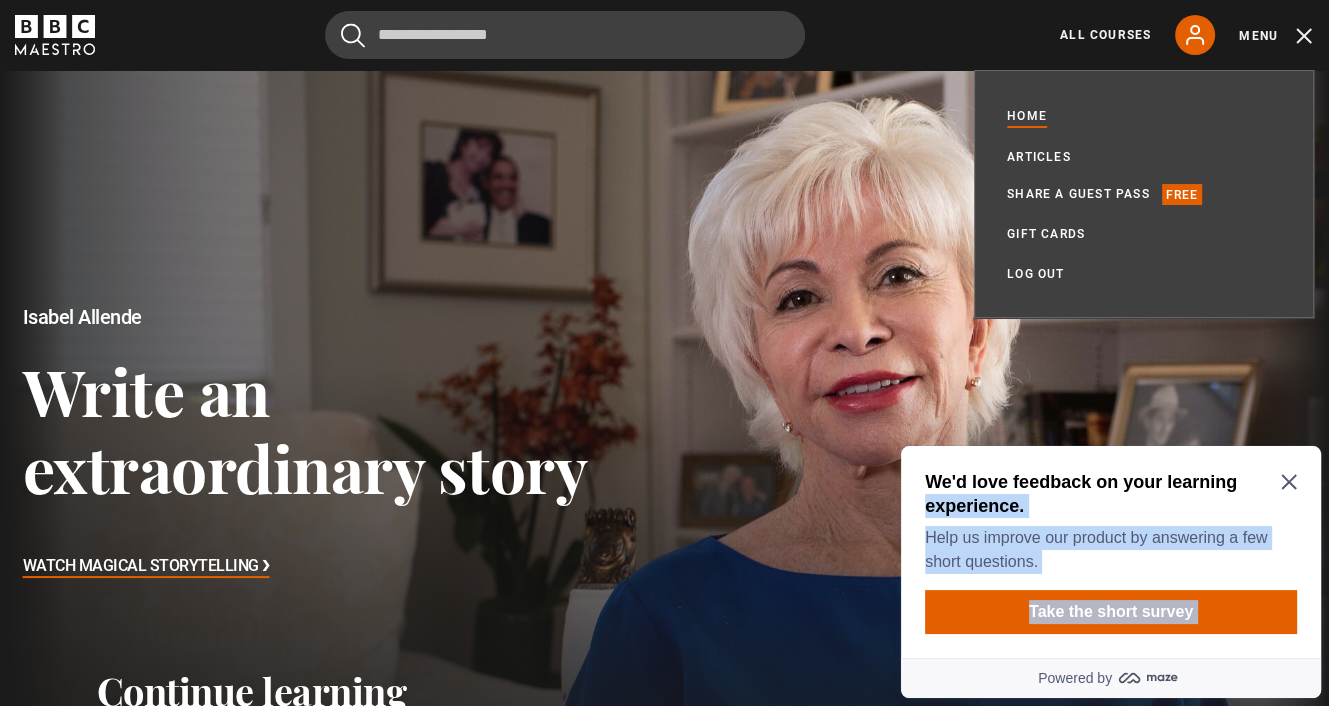 click on "We'd love feedback on your learning experience. Help us improve our product by answering a few short questions. Take the short survey" at bounding box center [1111, 552] 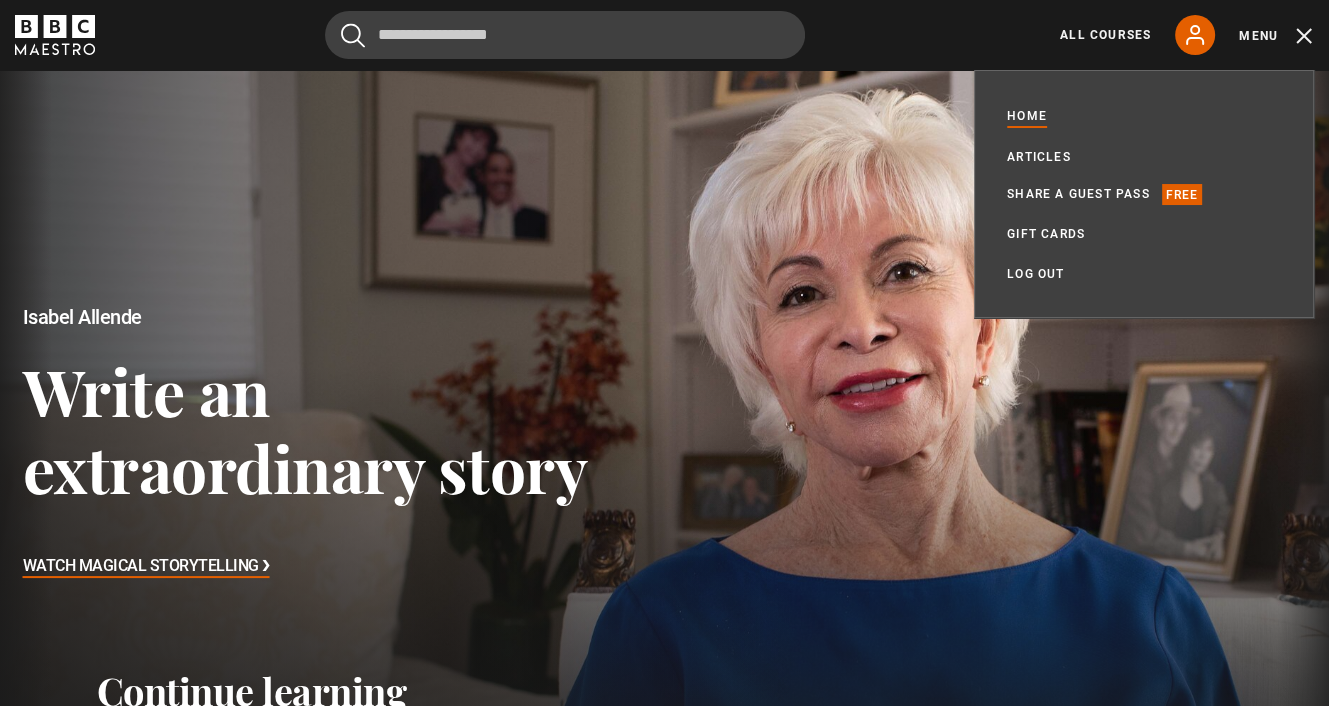 click at bounding box center (664, 444) 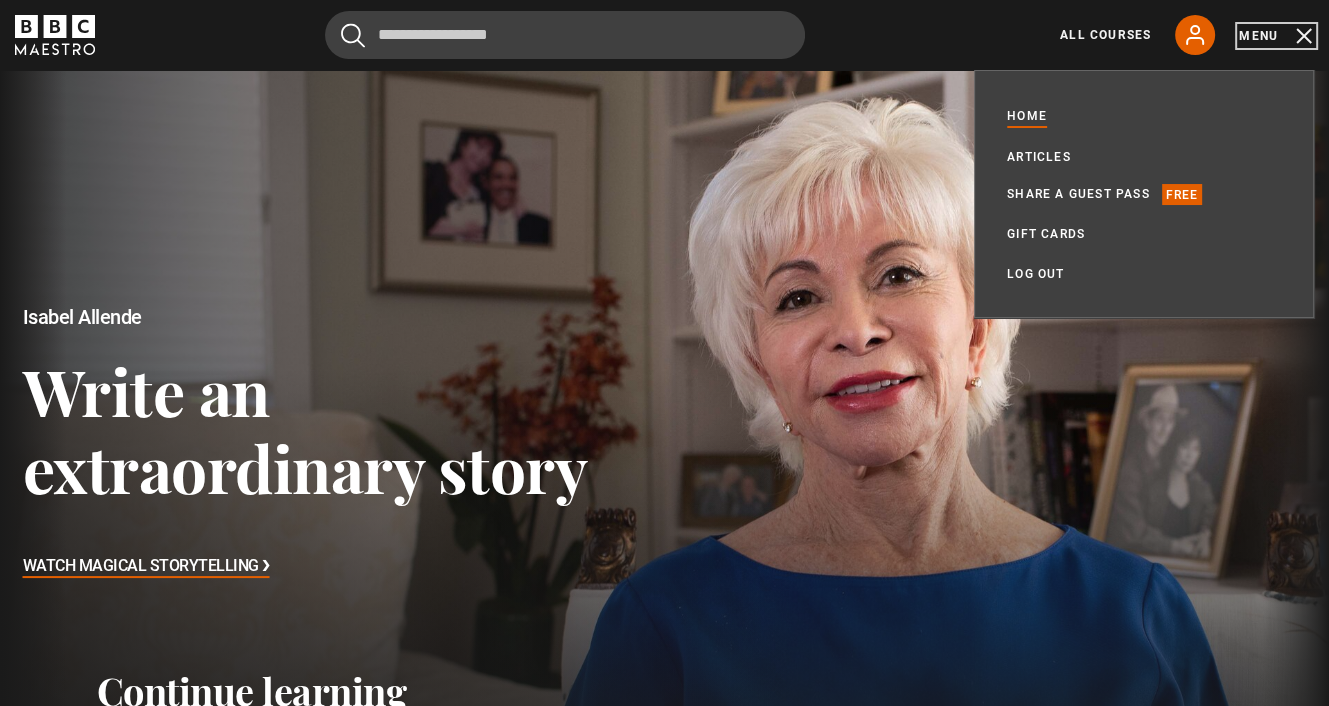 click on "Menu" at bounding box center (1276, 36) 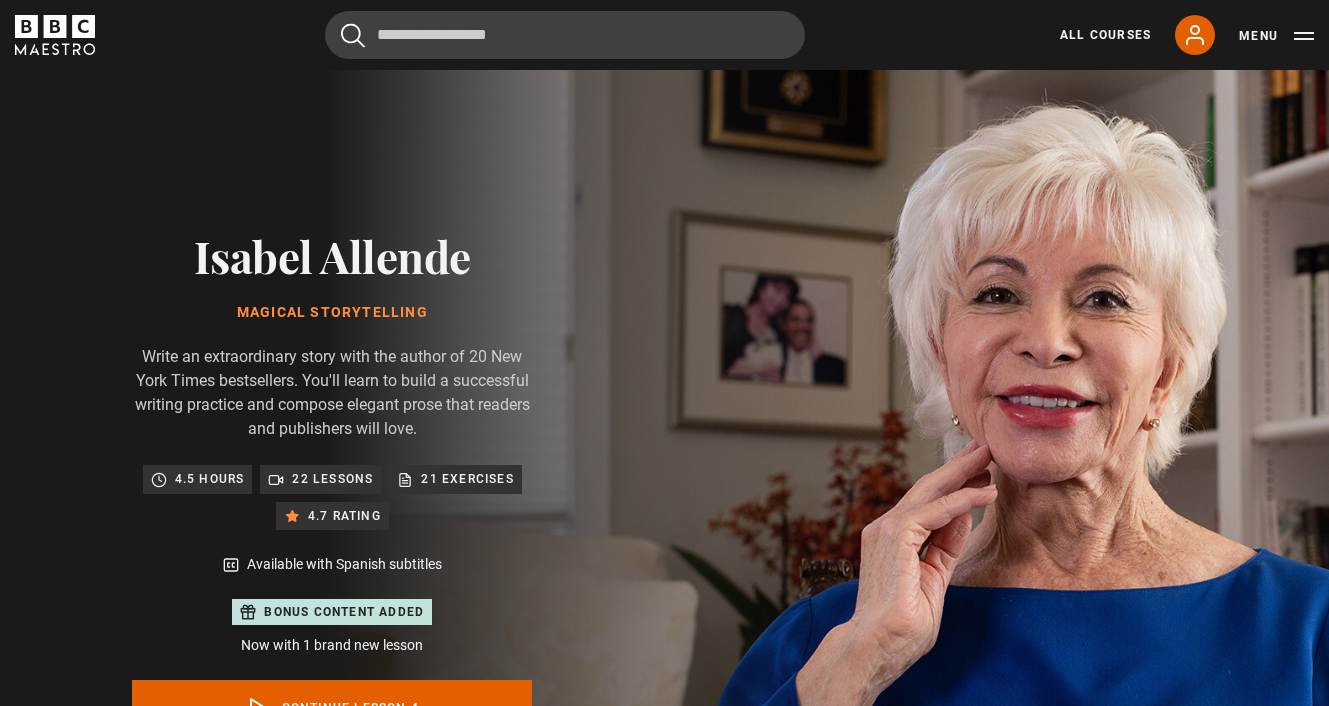 scroll, scrollTop: 977, scrollLeft: 0, axis: vertical 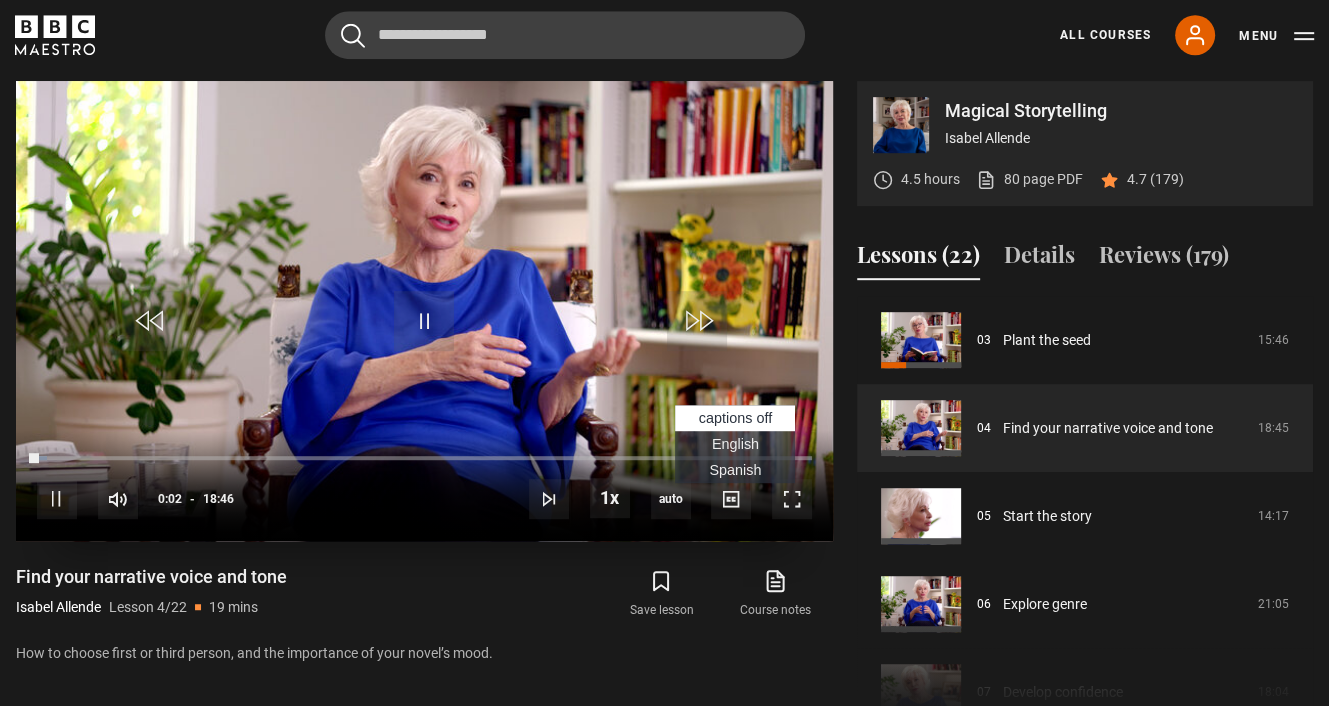 click on "Spanish  Captions" at bounding box center [735, 470] 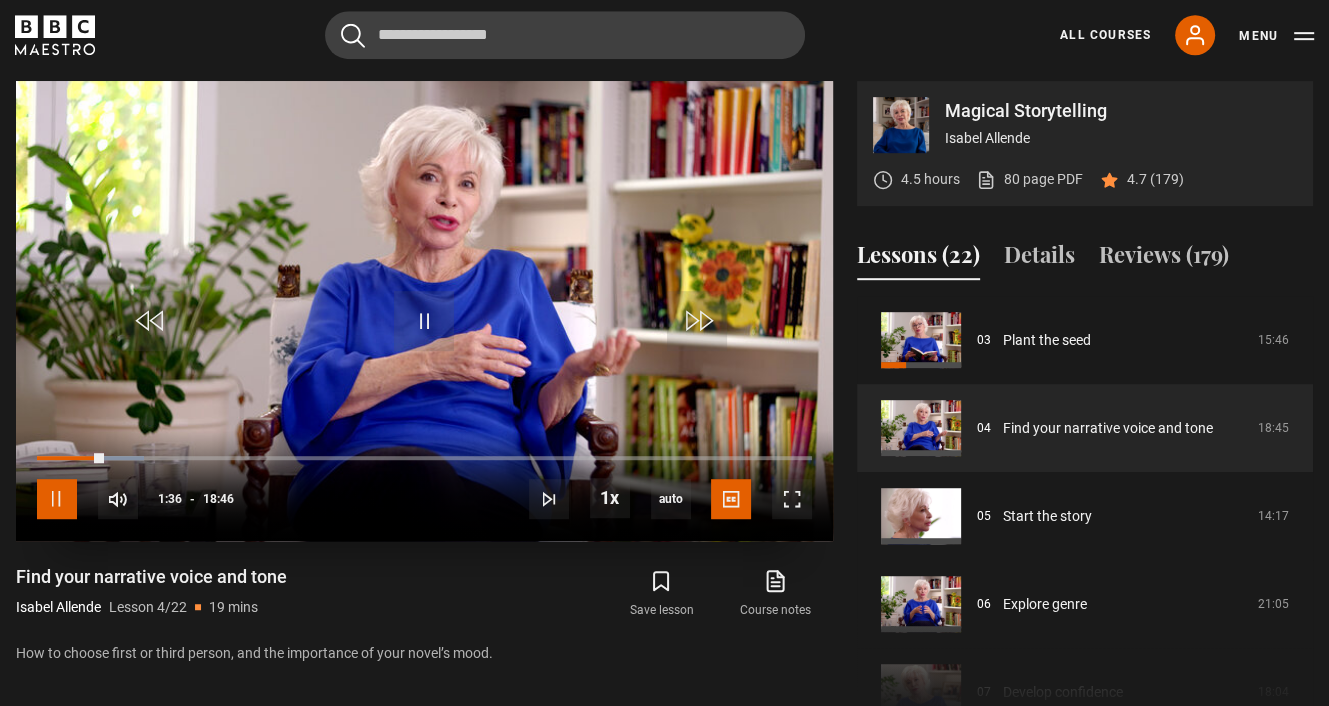 click at bounding box center [57, 499] 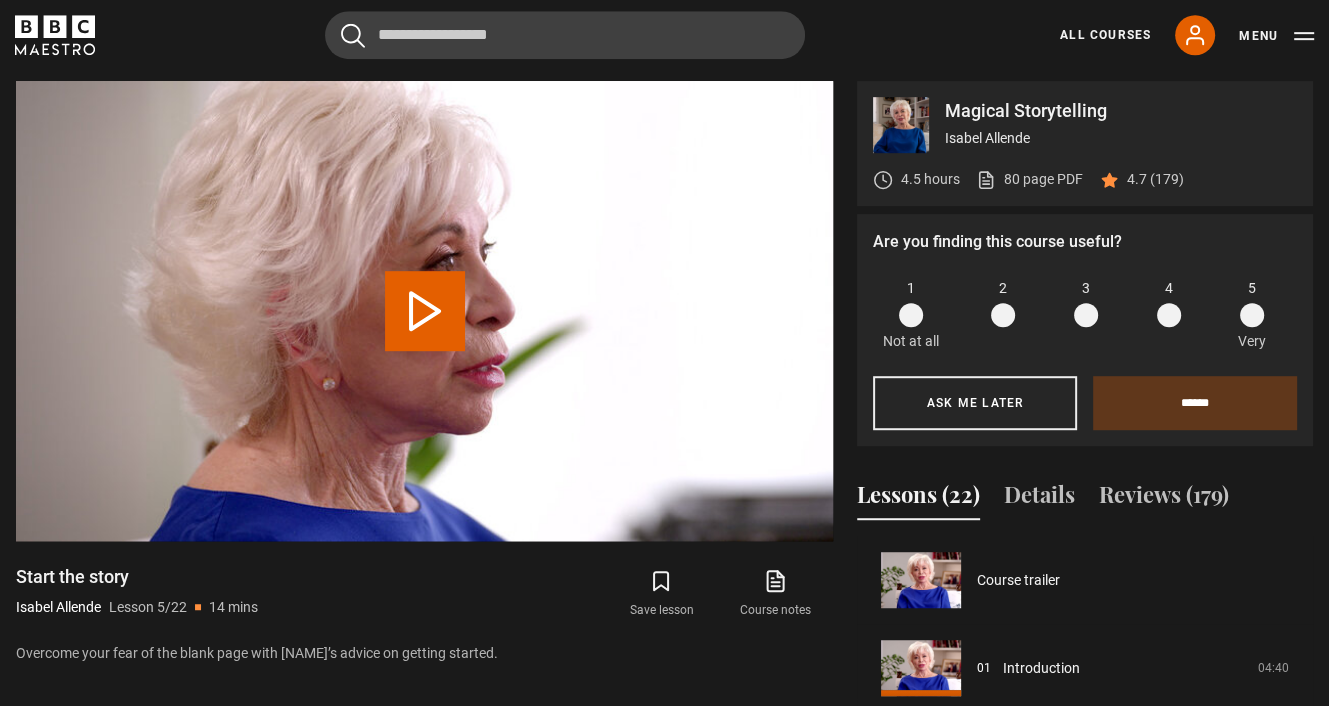 scroll, scrollTop: 1040, scrollLeft: 0, axis: vertical 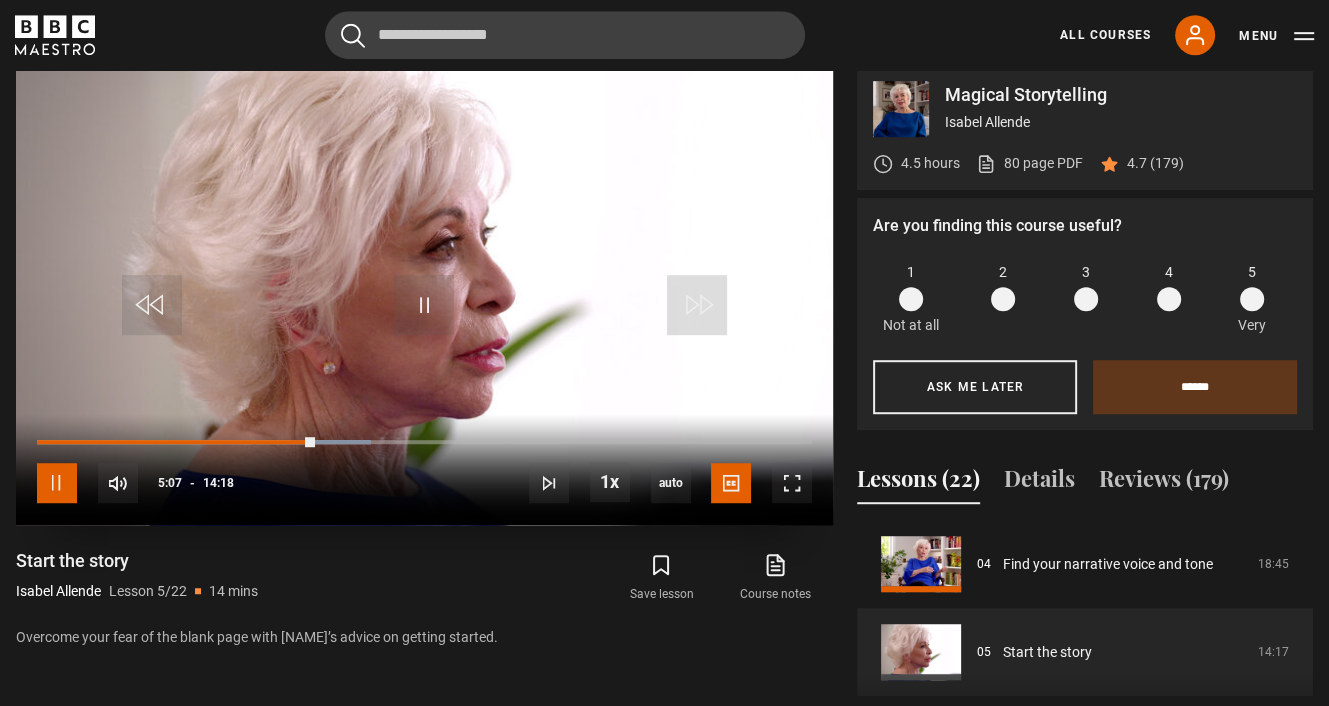 click at bounding box center [57, 483] 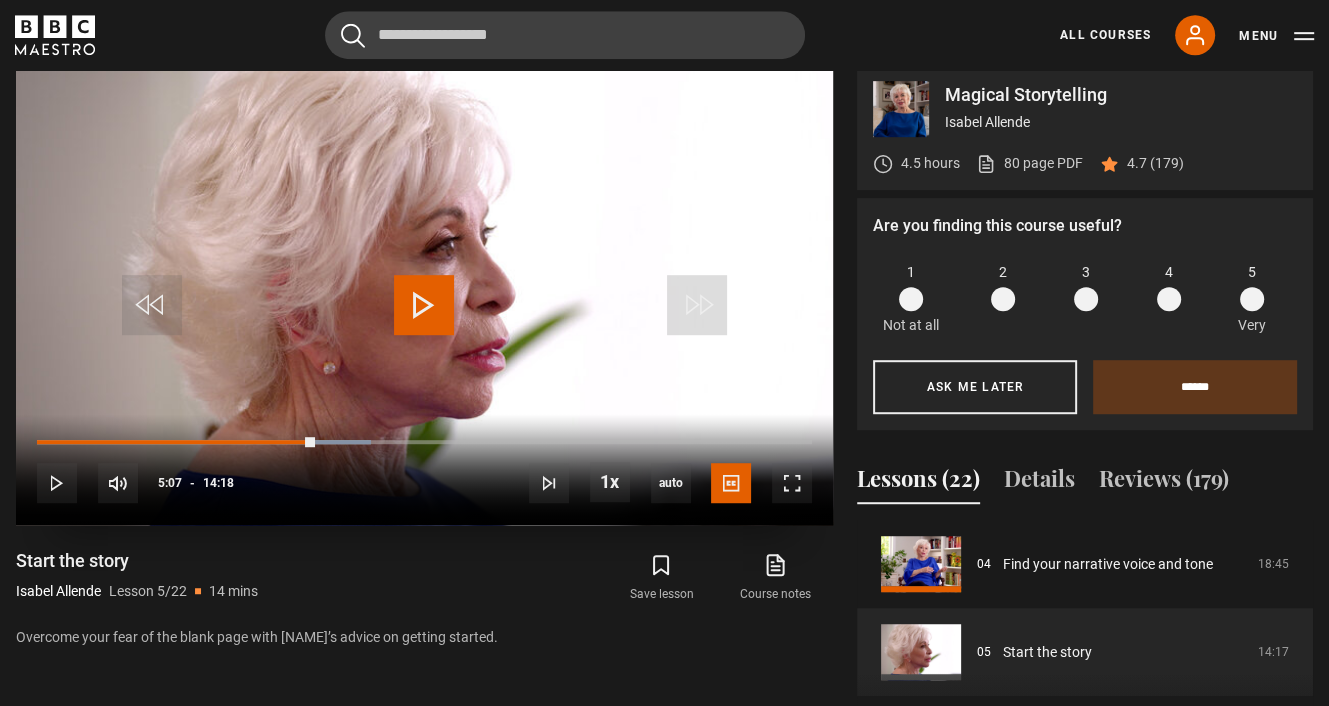 click at bounding box center [424, 305] 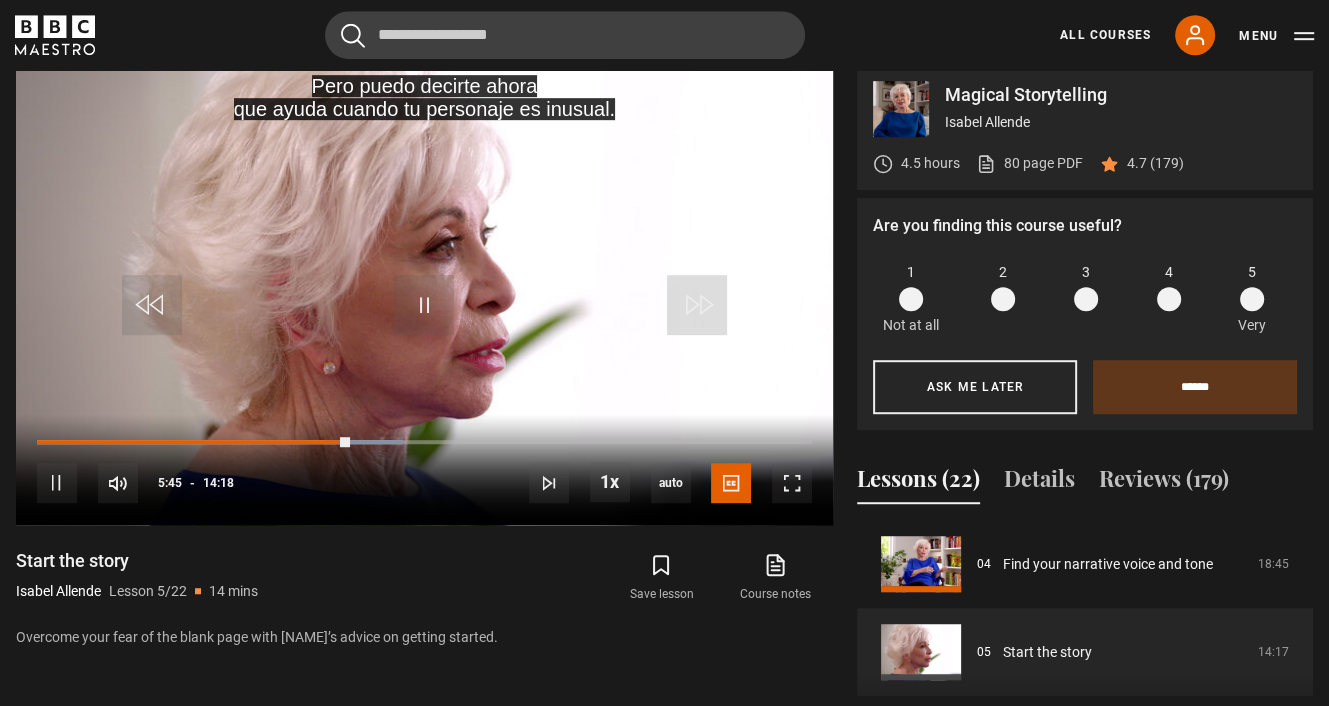 click at bounding box center [1252, 299] 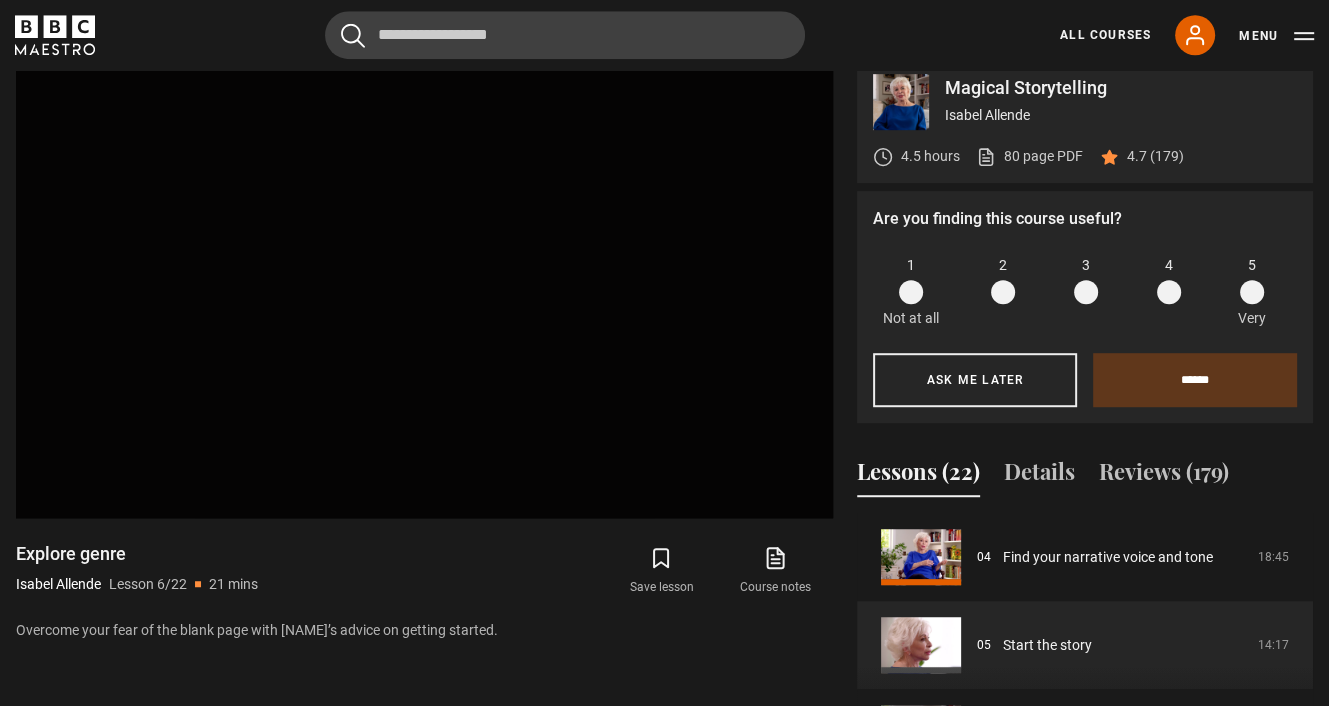 scroll, scrollTop: 1040, scrollLeft: 0, axis: vertical 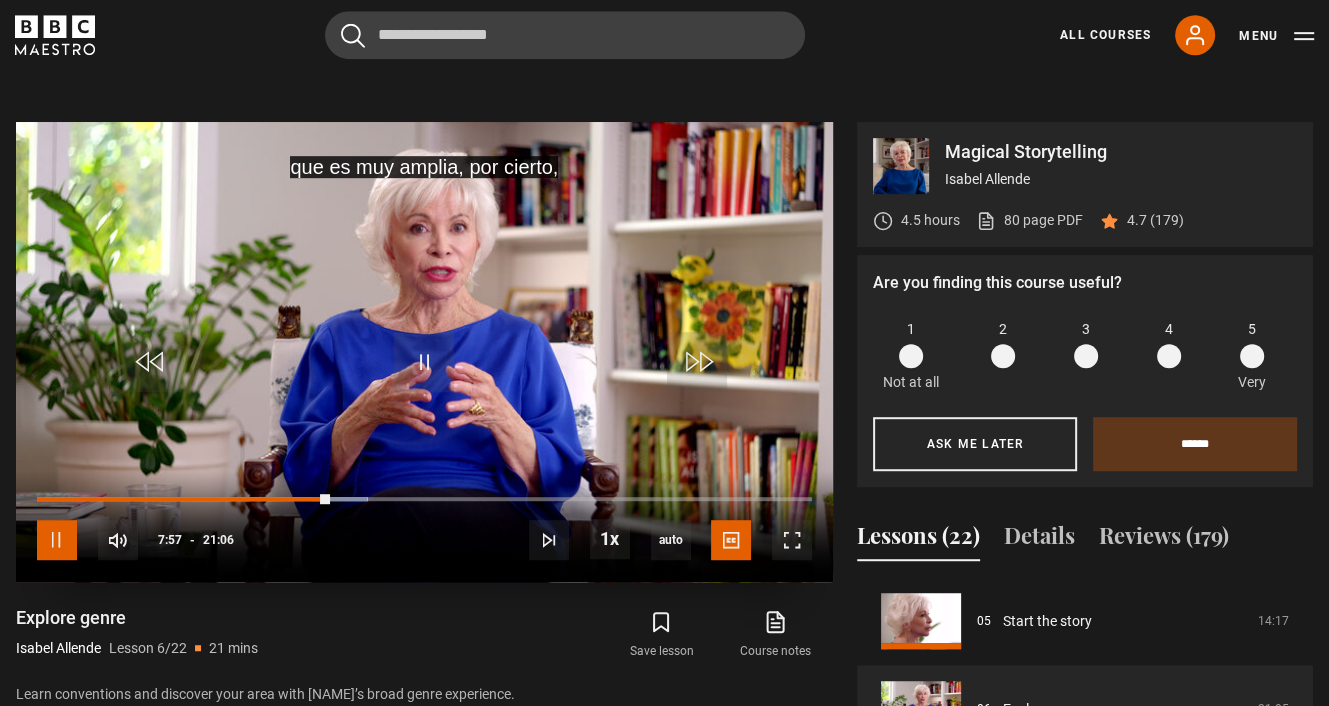 click at bounding box center (57, 540) 